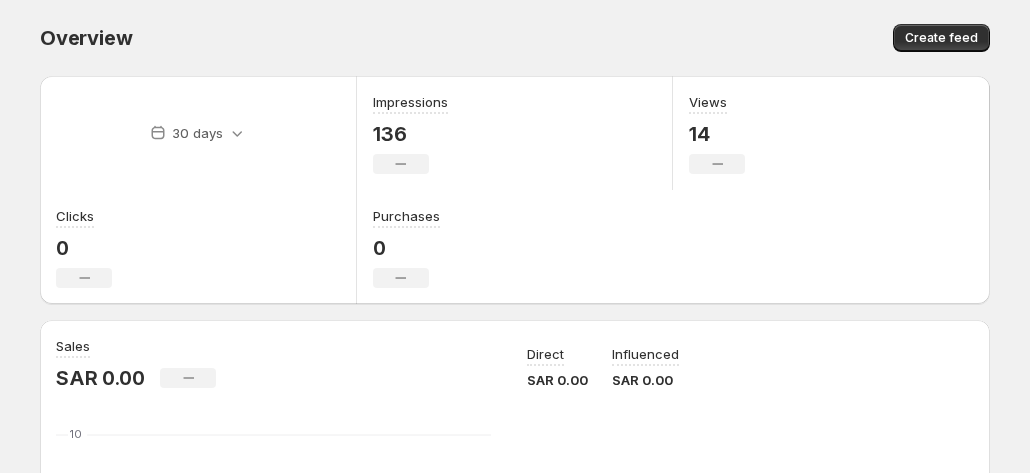 scroll, scrollTop: 0, scrollLeft: 0, axis: both 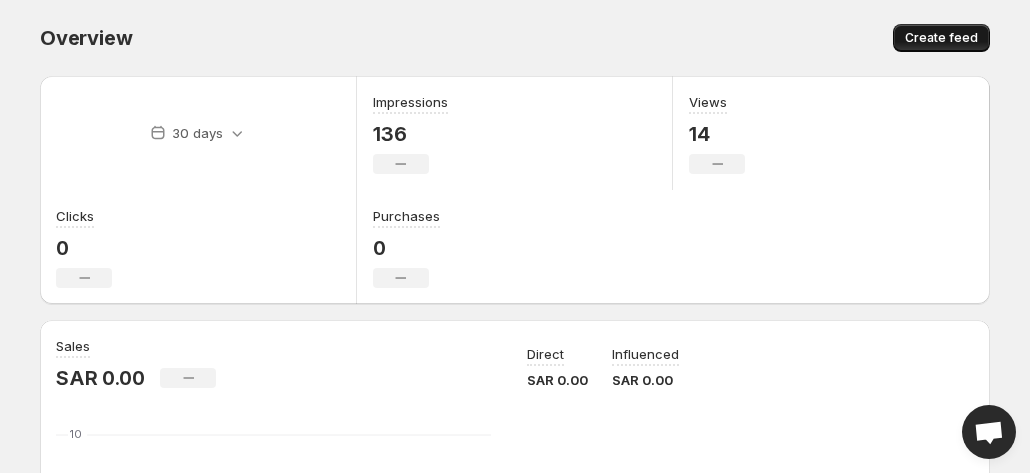 click on "Create feed" at bounding box center [941, 38] 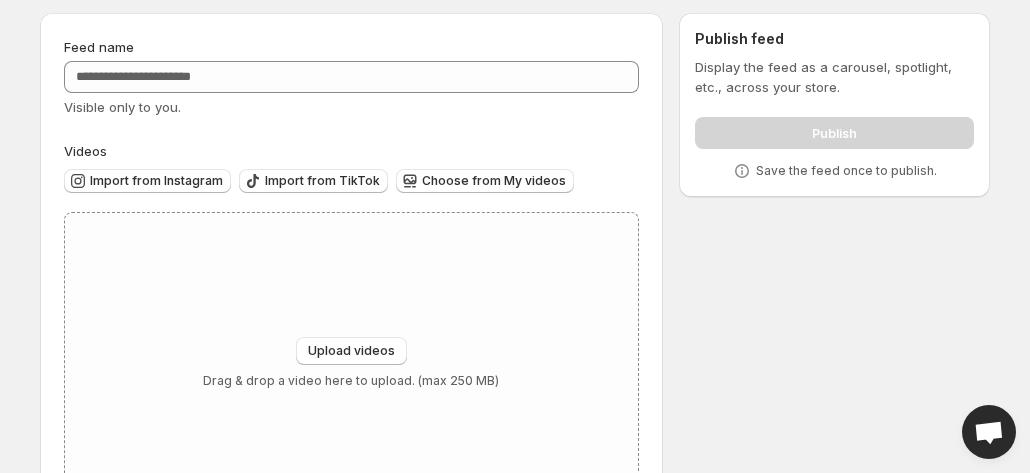 scroll, scrollTop: 0, scrollLeft: 0, axis: both 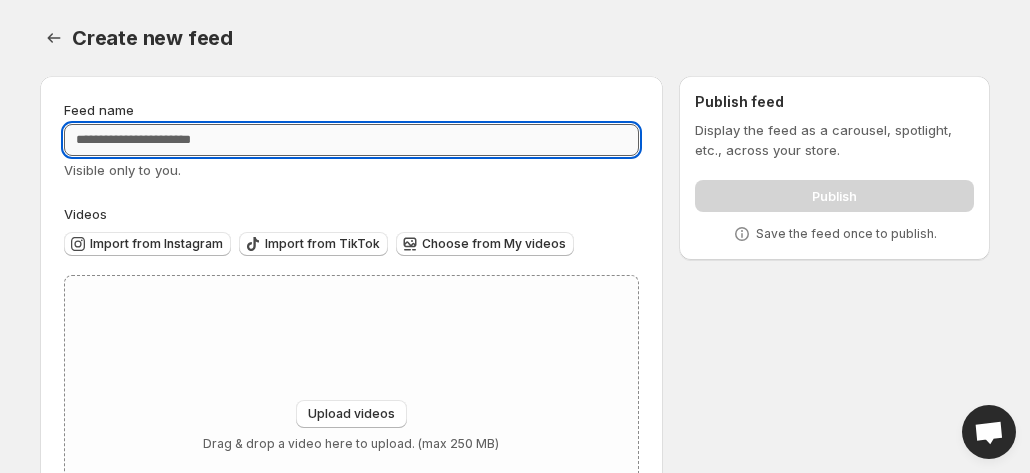 click on "Feed name" at bounding box center (351, 140) 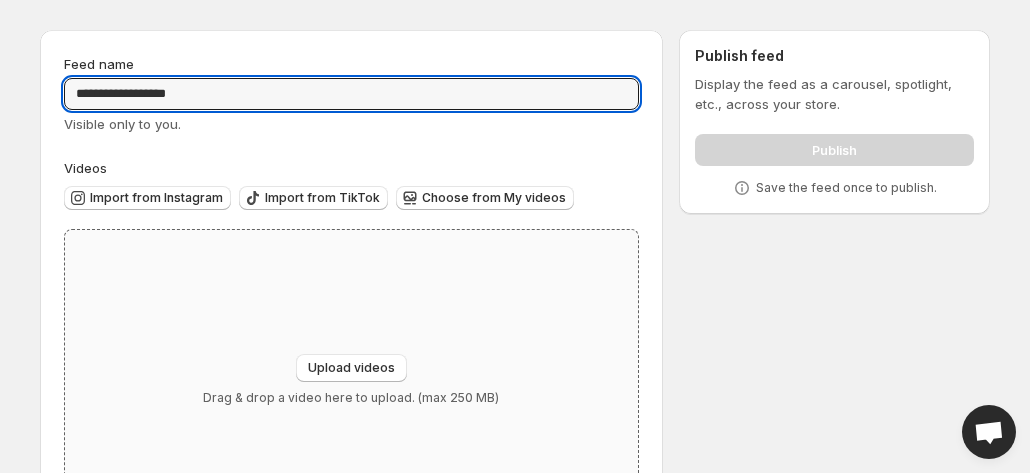 scroll, scrollTop: 100, scrollLeft: 0, axis: vertical 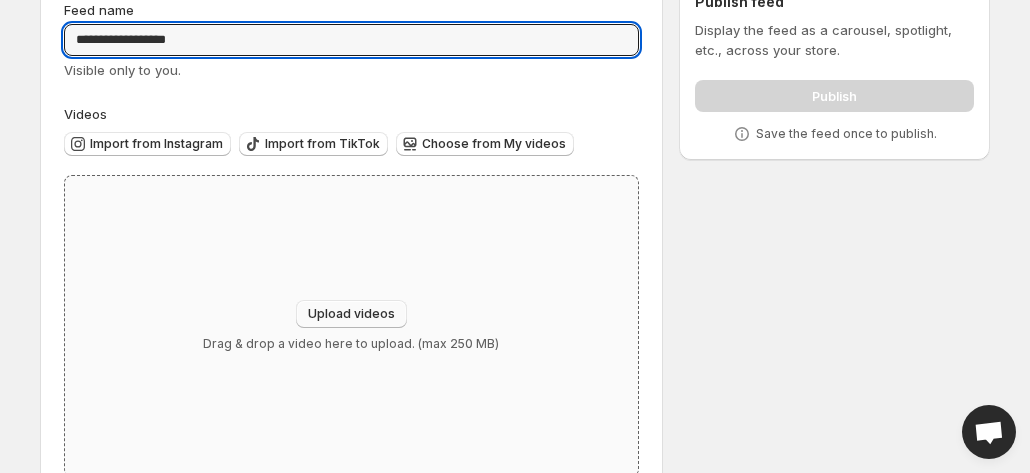 type on "**********" 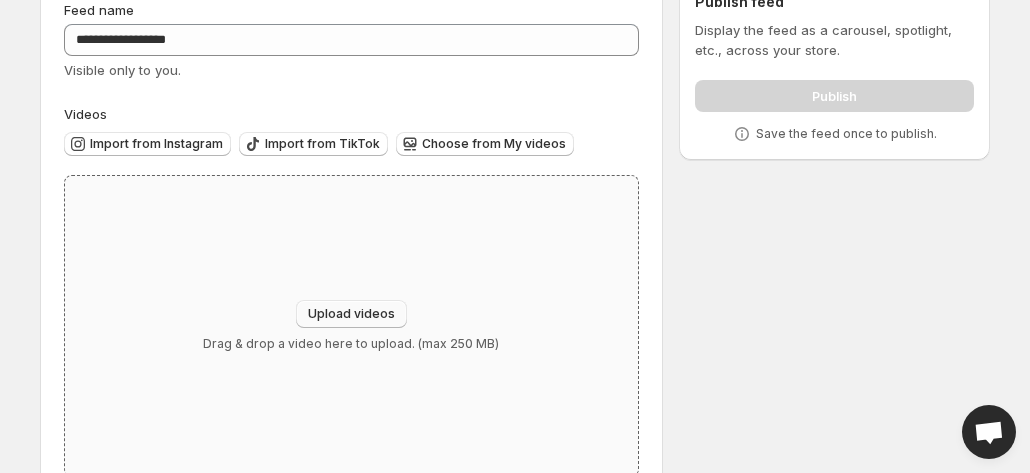 click on "Upload videos" at bounding box center (351, 314) 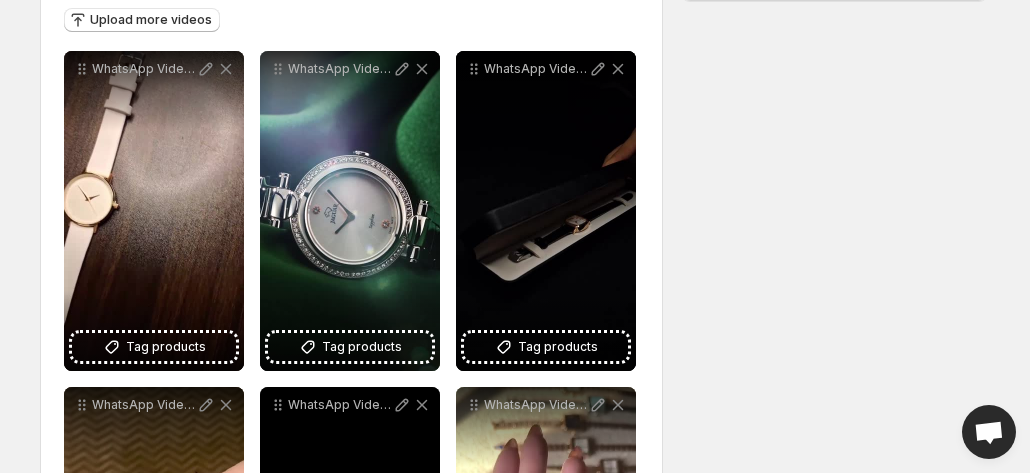 scroll, scrollTop: 0, scrollLeft: 0, axis: both 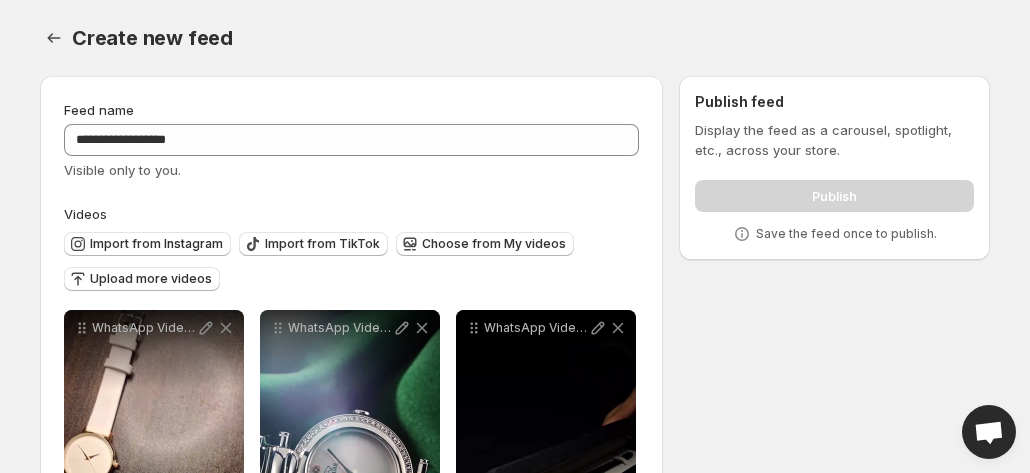 click on "Publish" at bounding box center (834, 192) 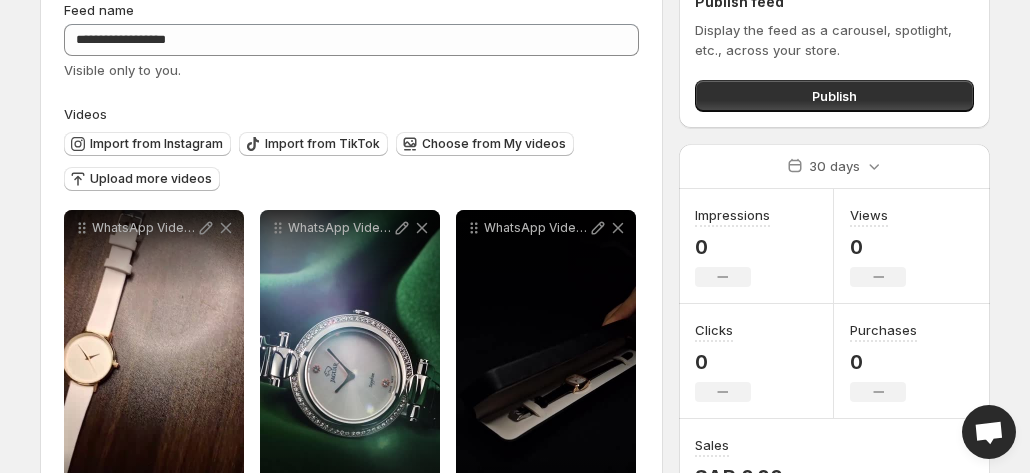 scroll, scrollTop: 0, scrollLeft: 0, axis: both 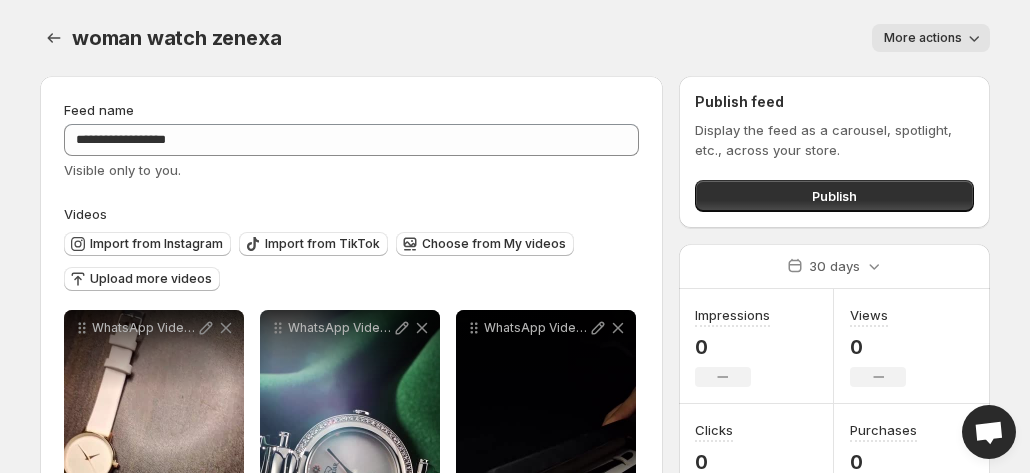 click on "More actions" at bounding box center (923, 38) 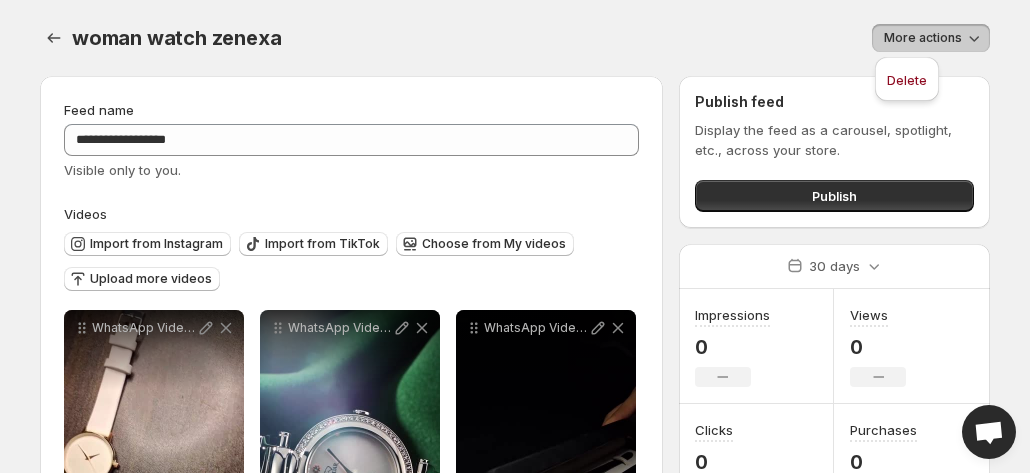 click on "More actions" at bounding box center (923, 38) 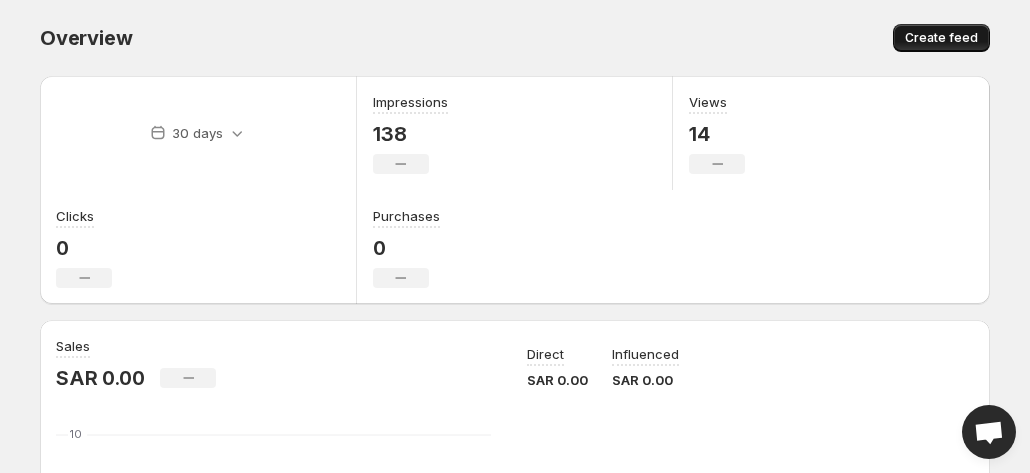 click on "Create feed" at bounding box center (941, 38) 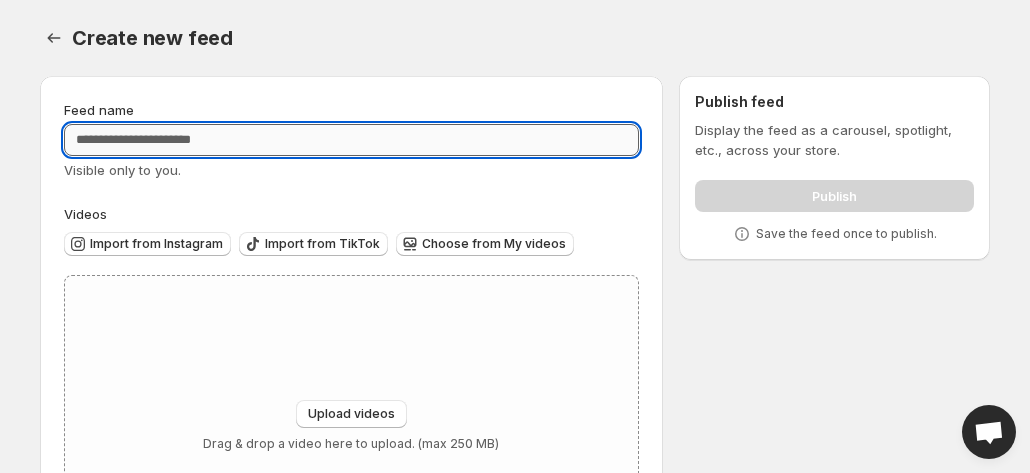 click on "Feed name" at bounding box center (351, 140) 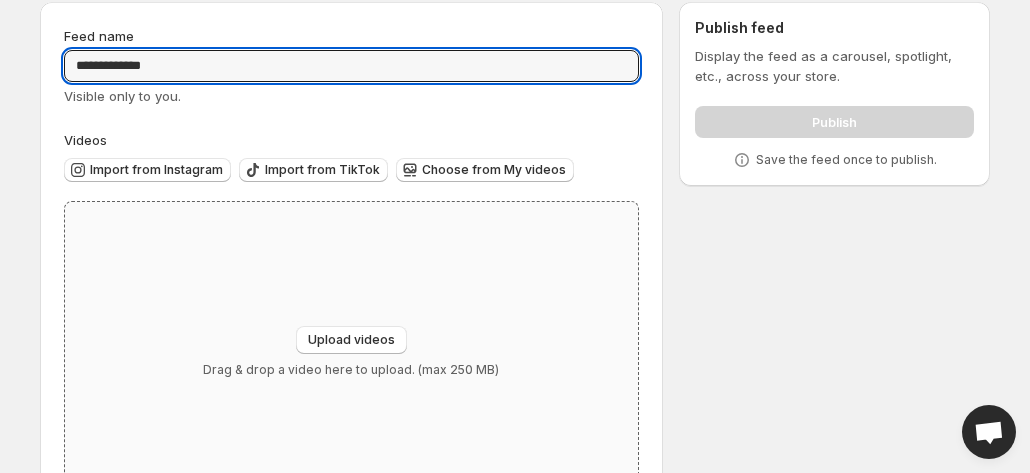 scroll, scrollTop: 152, scrollLeft: 0, axis: vertical 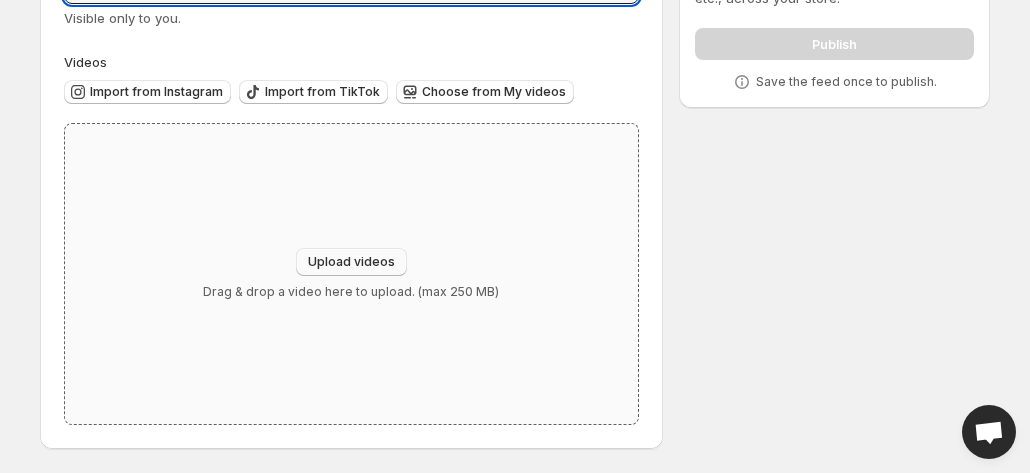 type on "**********" 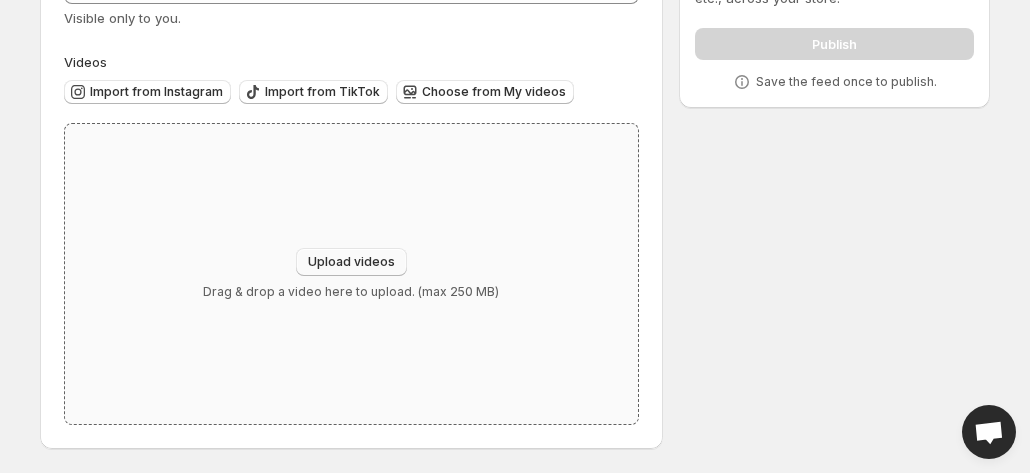 type on "**********" 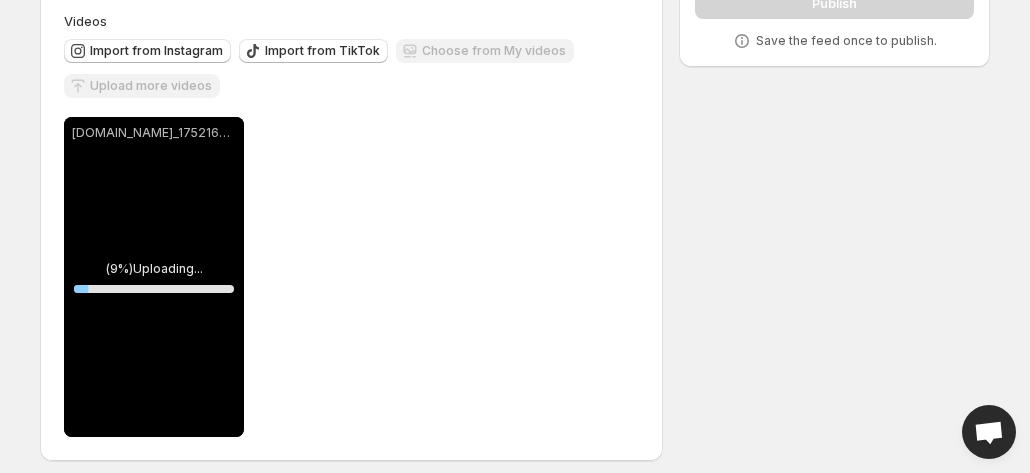 scroll, scrollTop: 205, scrollLeft: 0, axis: vertical 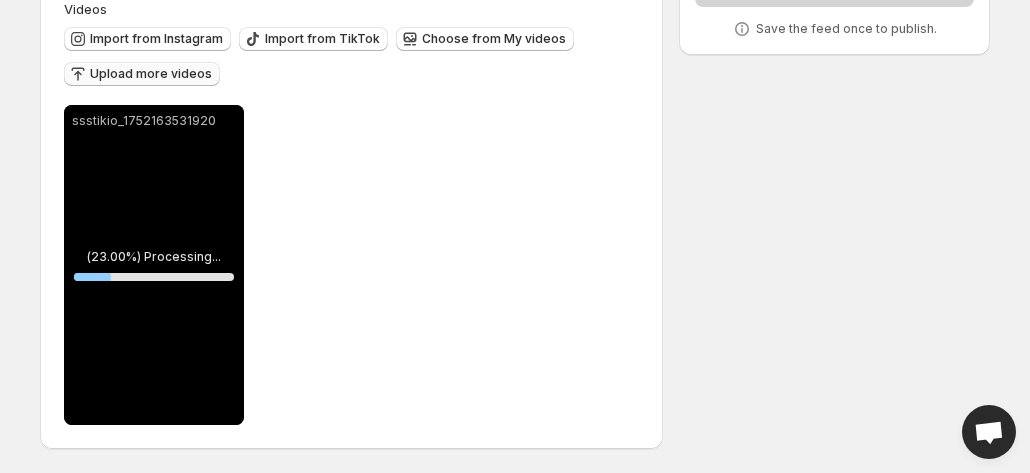 click on "Upload more videos" at bounding box center [151, 74] 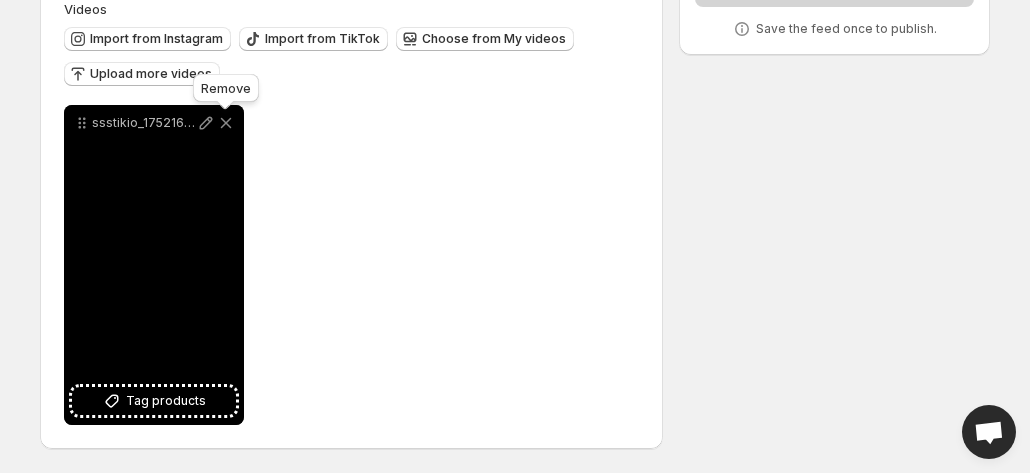 click 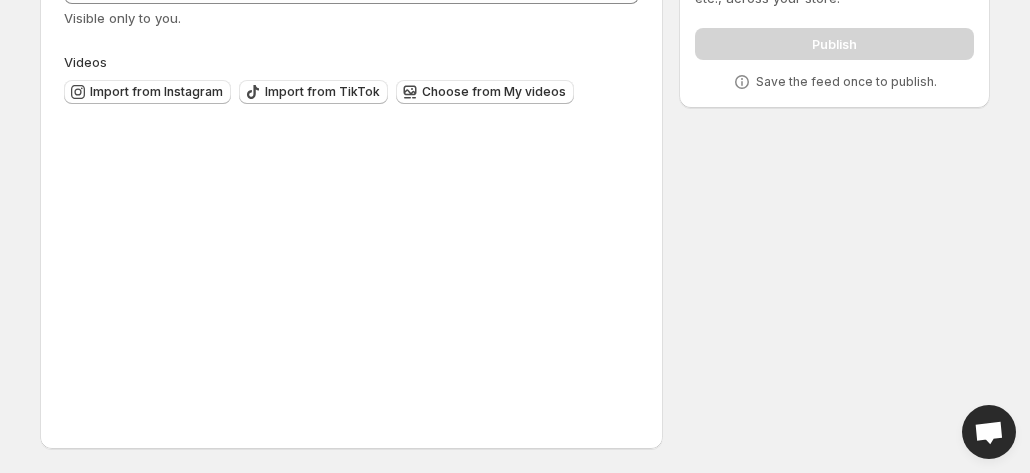 scroll, scrollTop: 152, scrollLeft: 0, axis: vertical 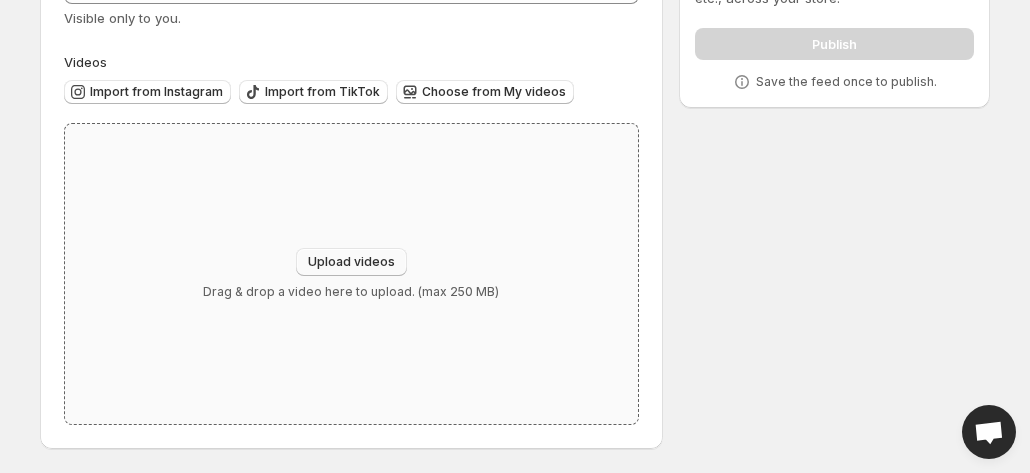 click on "Upload videos" at bounding box center (351, 262) 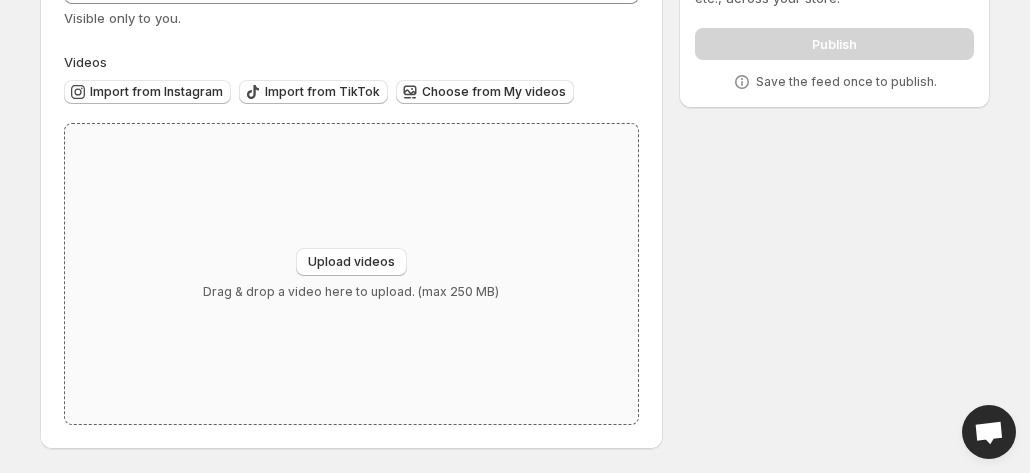 type 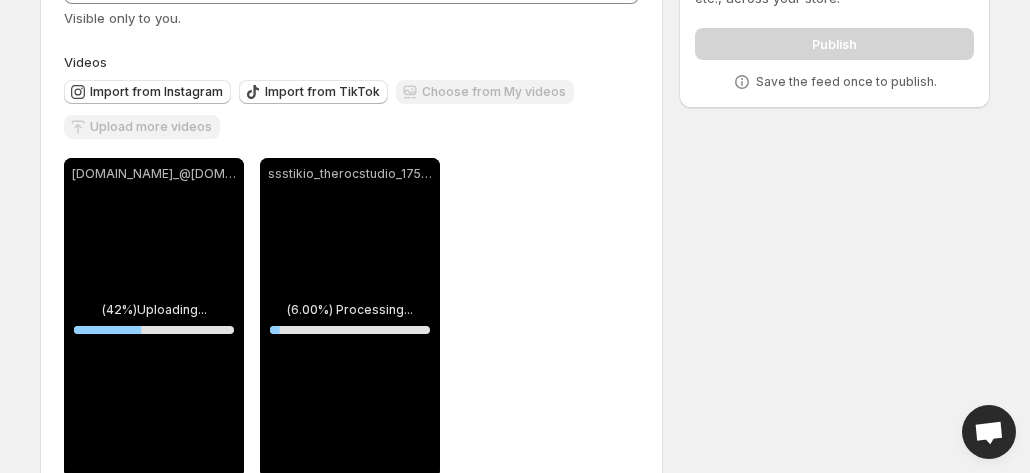 scroll, scrollTop: 205, scrollLeft: 0, axis: vertical 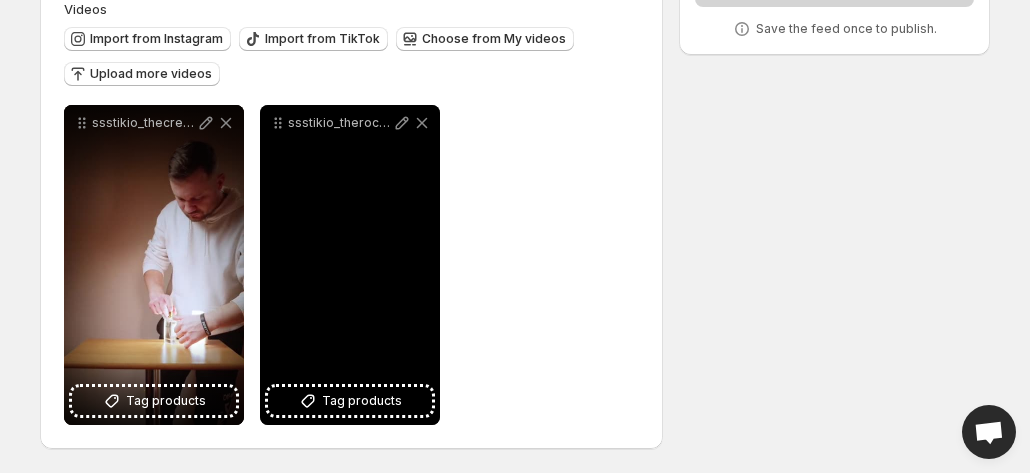 click on "ssstikio_therocstudio_1752163449863" at bounding box center (350, 265) 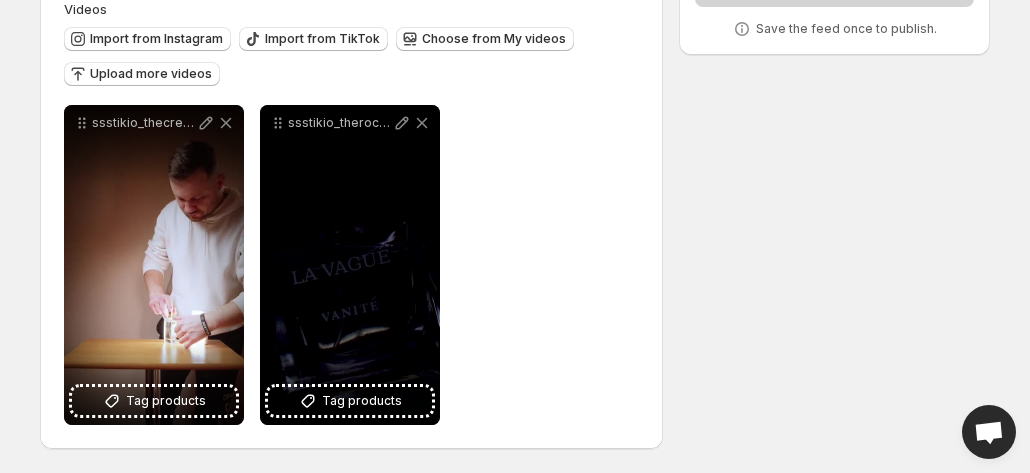 drag, startPoint x: 164, startPoint y: 91, endPoint x: 165, endPoint y: 79, distance: 12.0415945 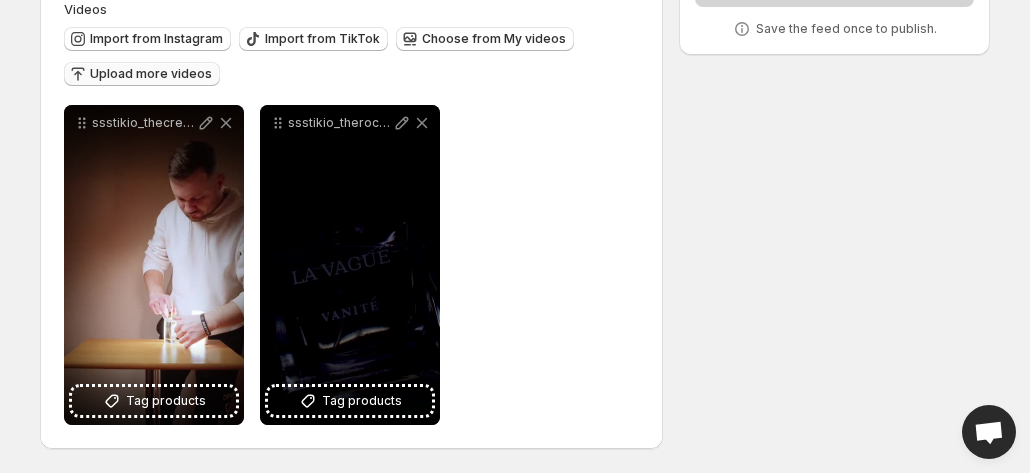 click on "Import from Instagram Import from TikTok Choose from My videos Upload more videos" at bounding box center [351, 58] 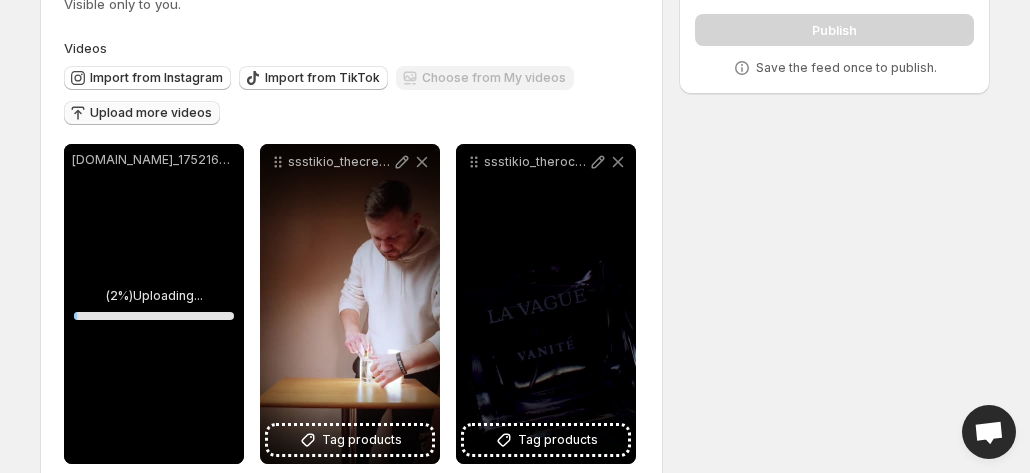 scroll, scrollTop: 205, scrollLeft: 0, axis: vertical 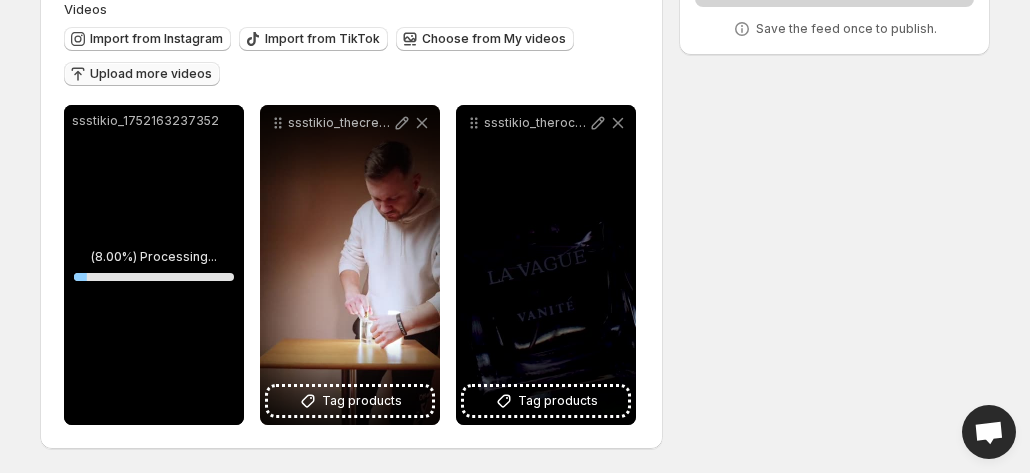 click on "Upload more videos" at bounding box center [151, 74] 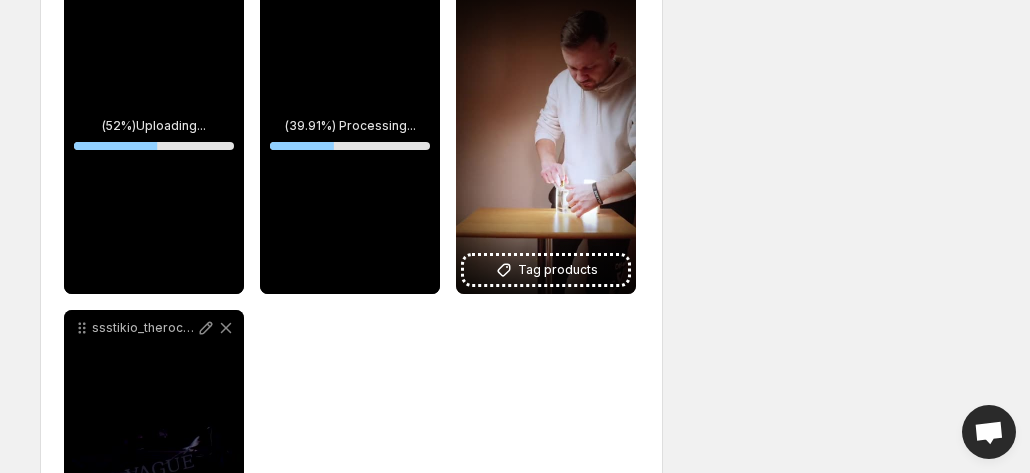 scroll, scrollTop: 305, scrollLeft: 0, axis: vertical 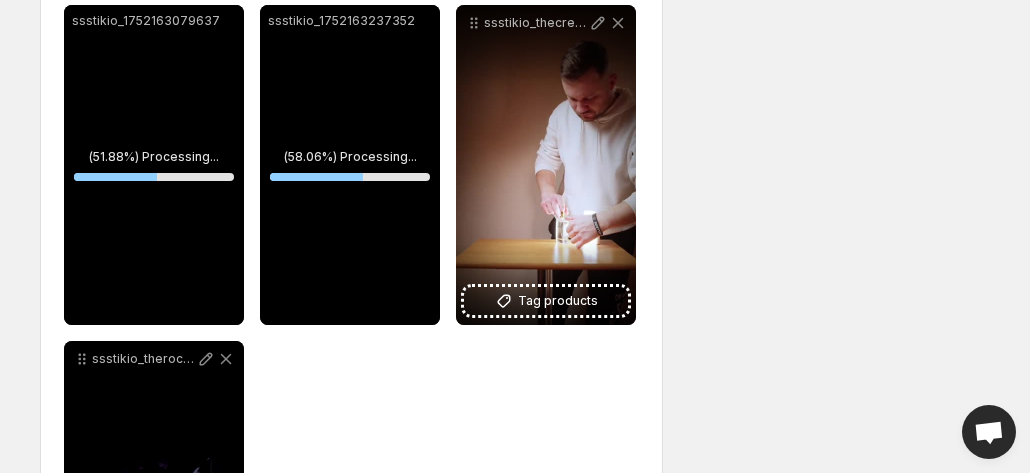 click on "**********" at bounding box center (507, 232) 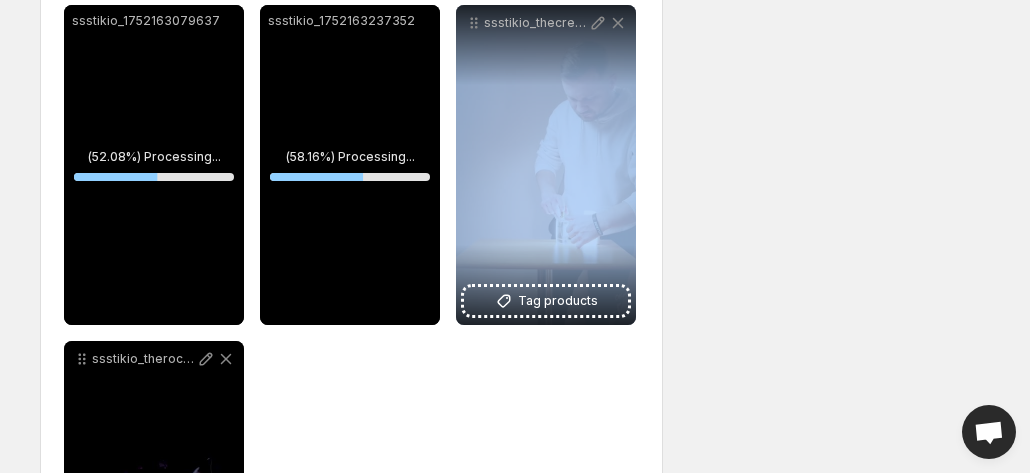 click on "**********" at bounding box center [507, 232] 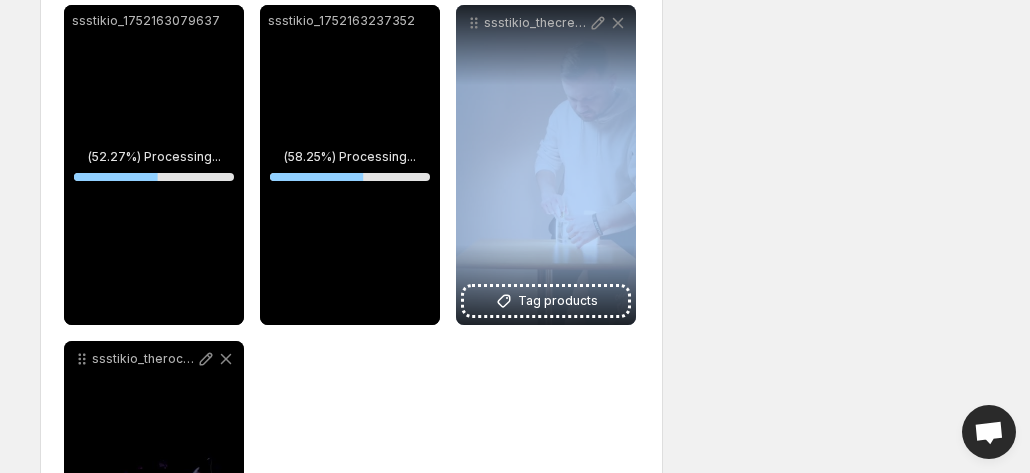 click on "**********" at bounding box center (507, 232) 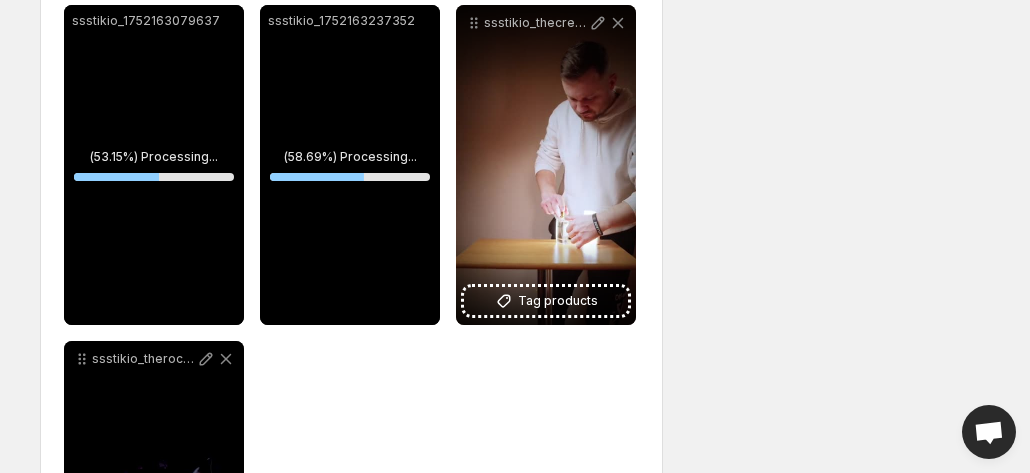 click on "**********" at bounding box center [351, 333] 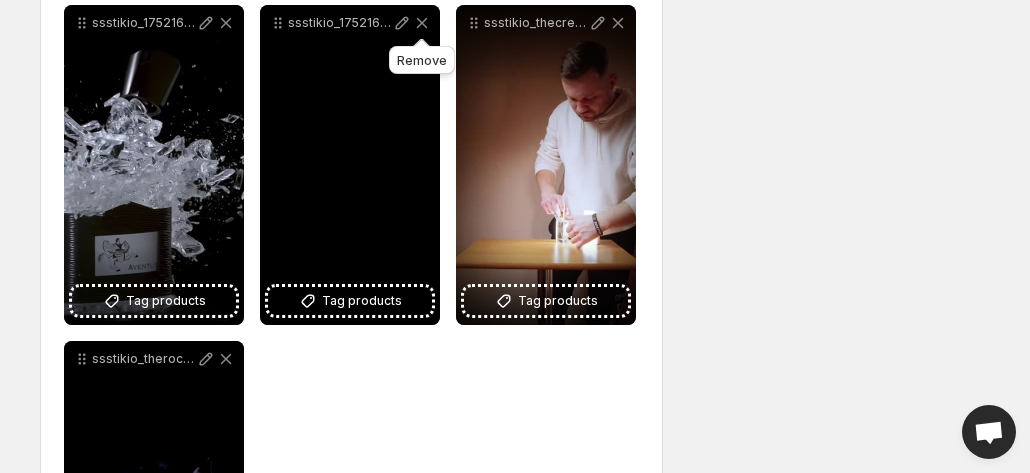click 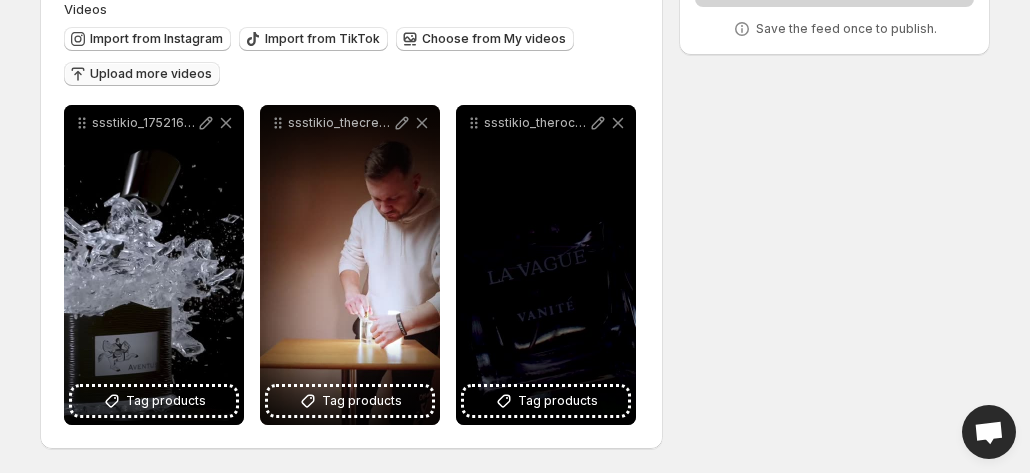 click on "Upload more videos" at bounding box center [151, 74] 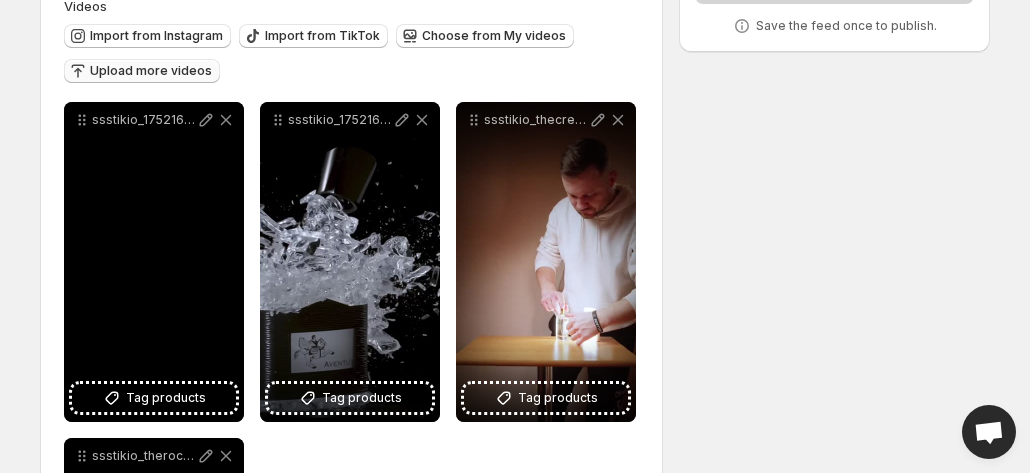 scroll, scrollTop: 105, scrollLeft: 0, axis: vertical 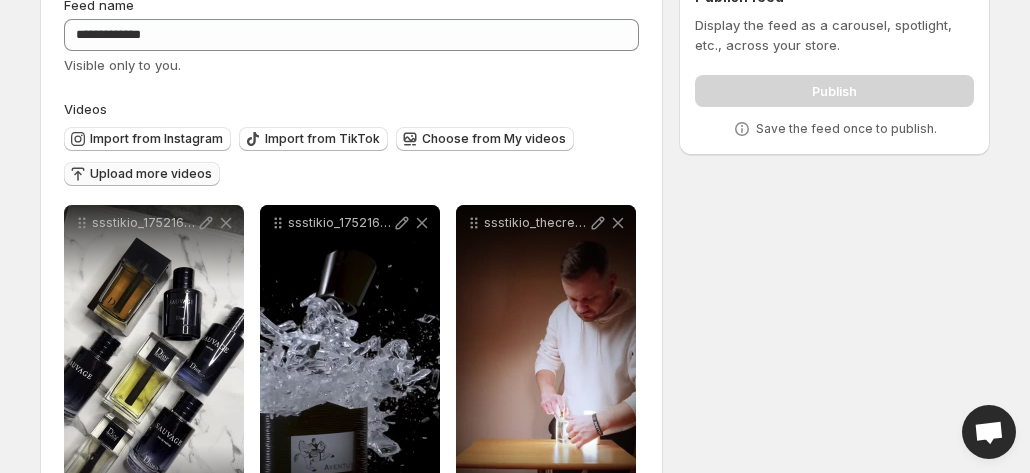 click on "Upload more videos" at bounding box center (151, 174) 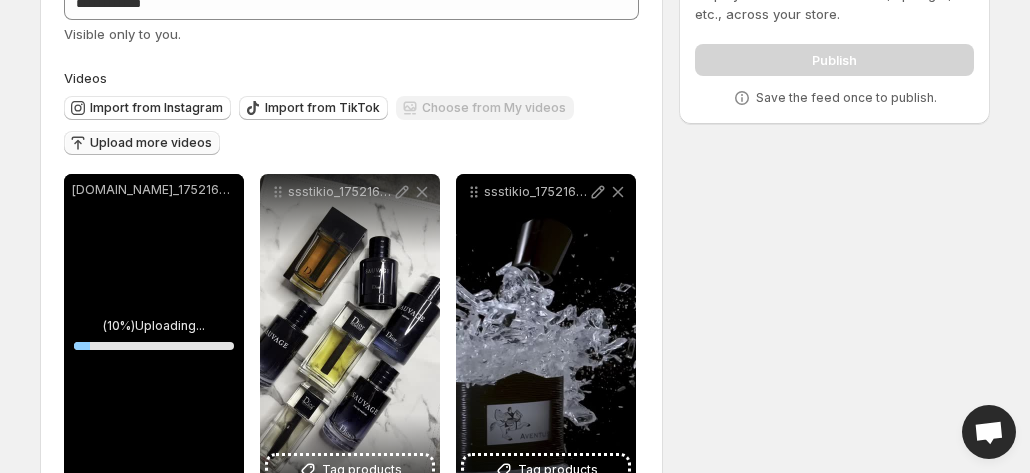 scroll, scrollTop: 105, scrollLeft: 0, axis: vertical 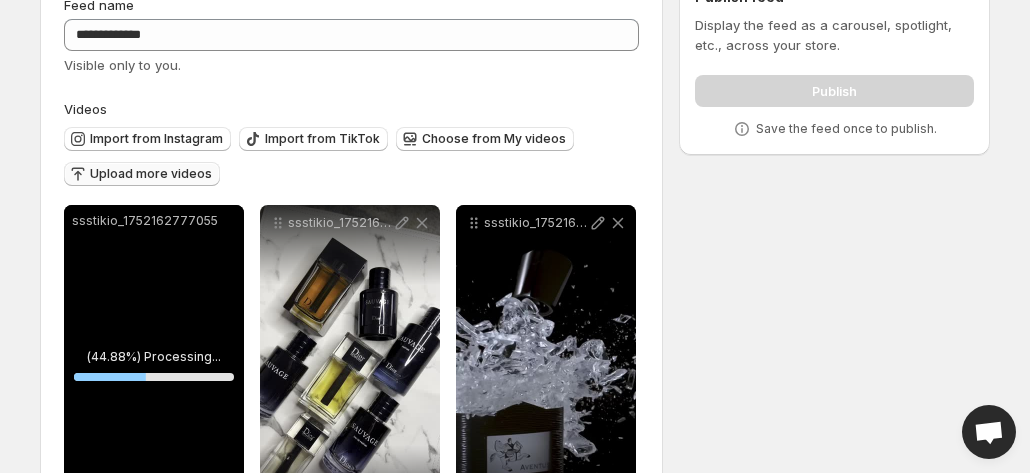 click on "Upload more videos" at bounding box center (142, 174) 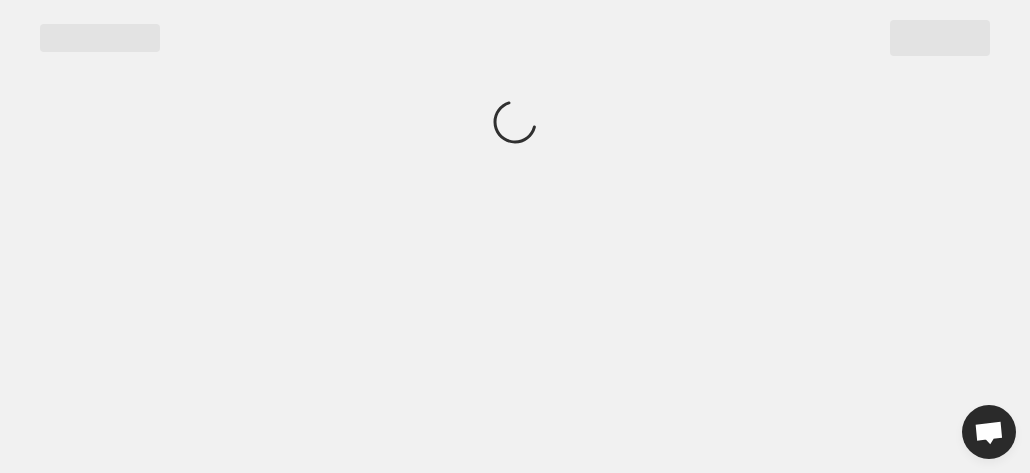 scroll, scrollTop: 0, scrollLeft: 0, axis: both 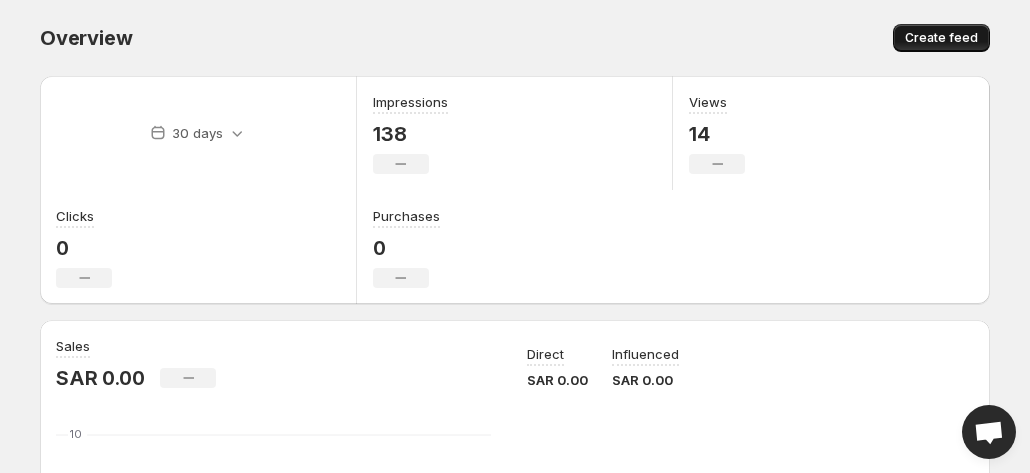 click on "Create feed" at bounding box center [941, 38] 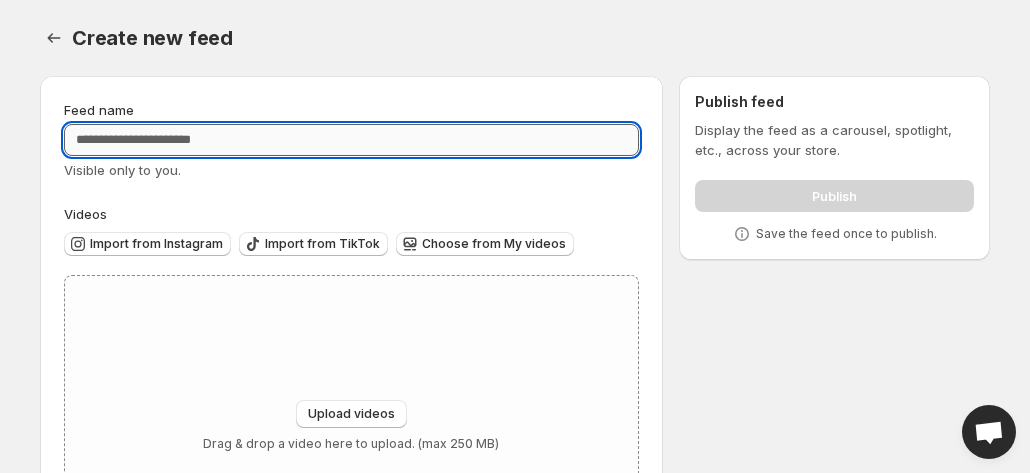 click on "Feed name" at bounding box center [351, 140] 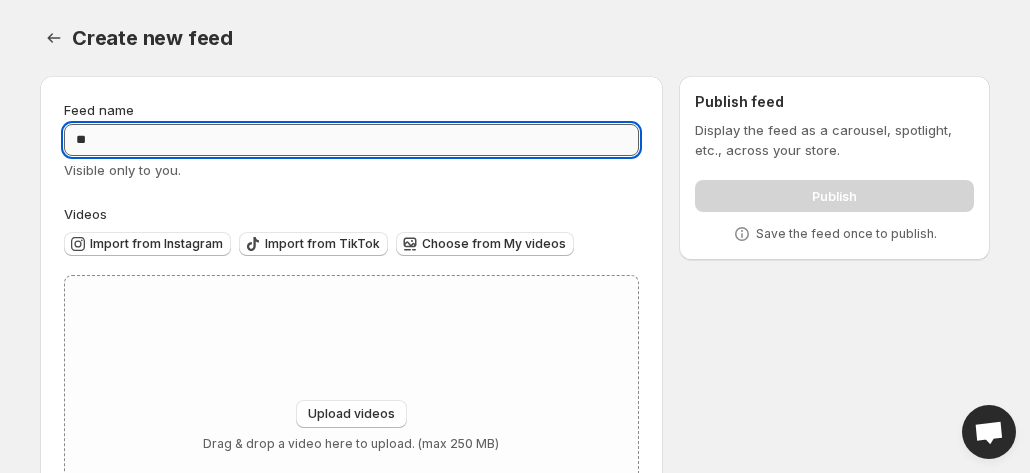 type on "*" 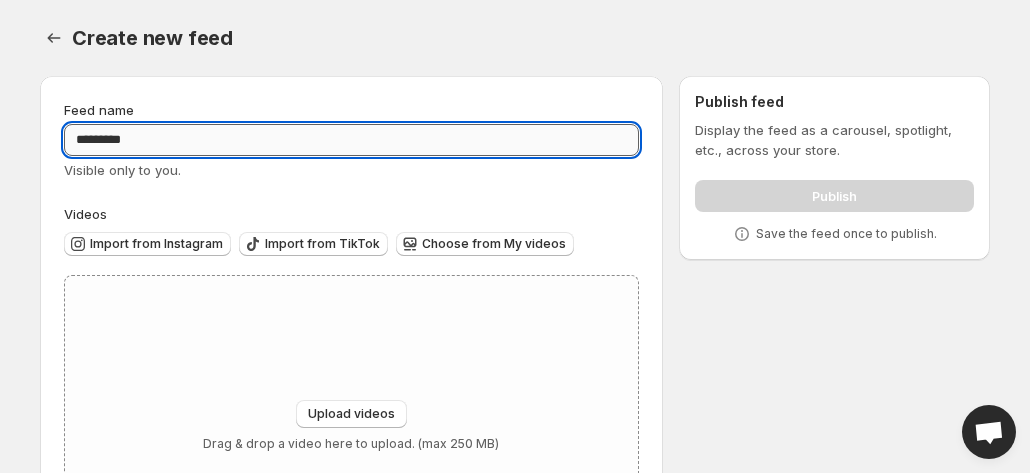 type on "*********" 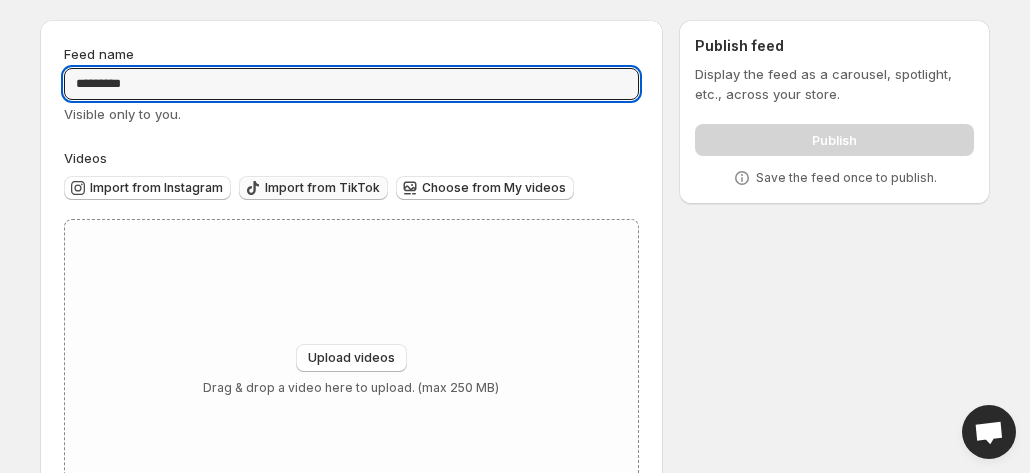 scroll, scrollTop: 152, scrollLeft: 0, axis: vertical 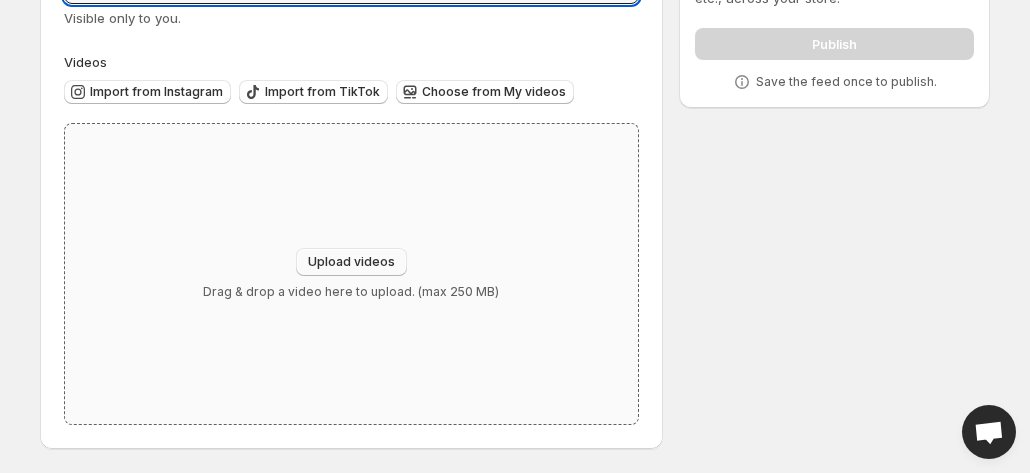 click on "Upload videos" at bounding box center [351, 262] 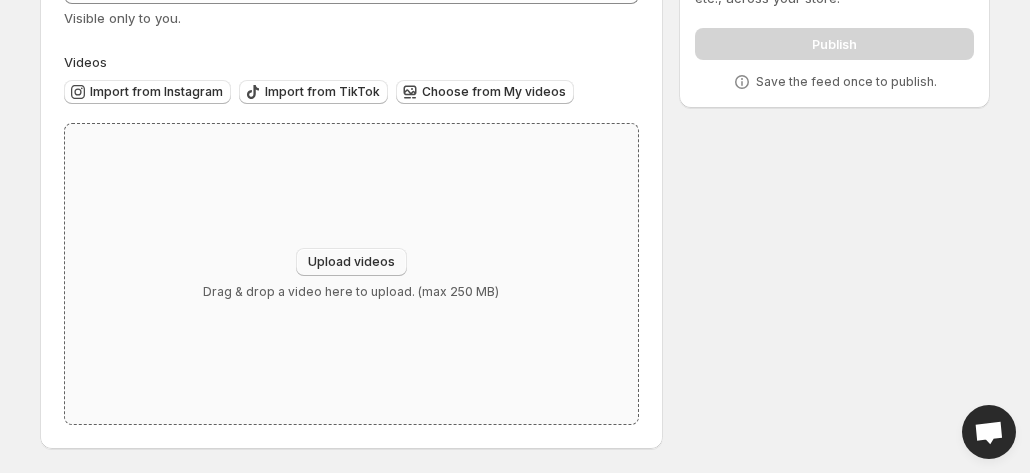 type on "**********" 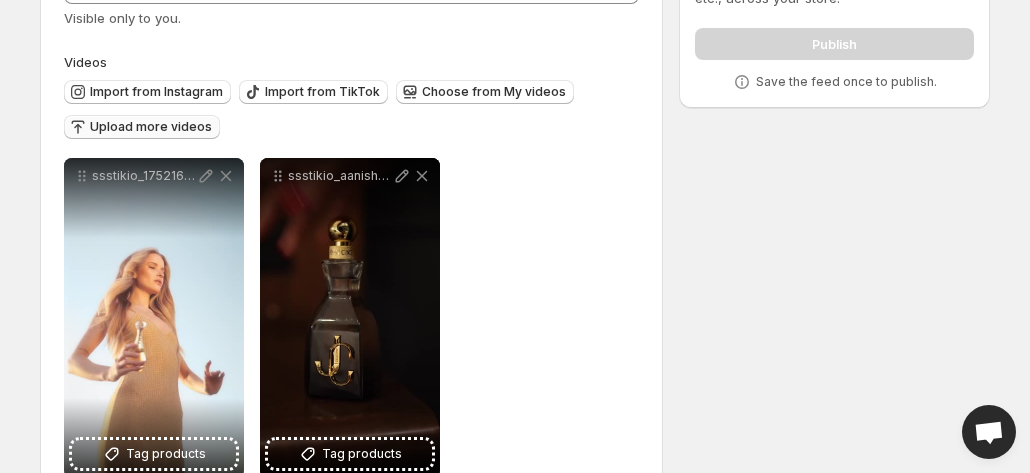 click on "Upload more videos" at bounding box center (151, 127) 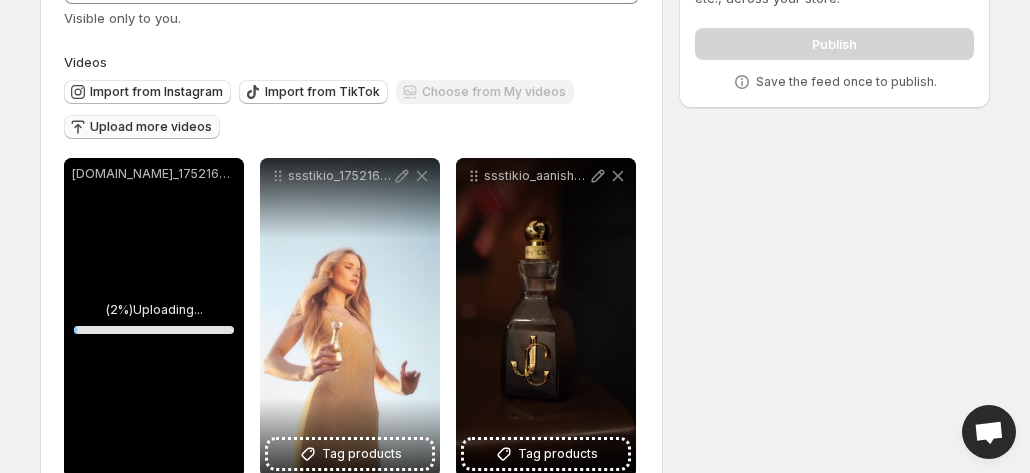 scroll, scrollTop: 205, scrollLeft: 0, axis: vertical 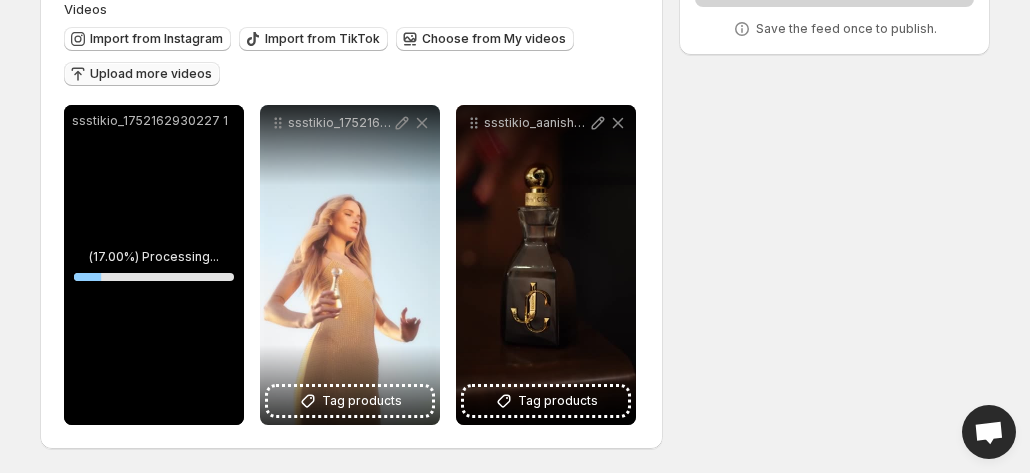 click on "Upload more videos" at bounding box center [151, 74] 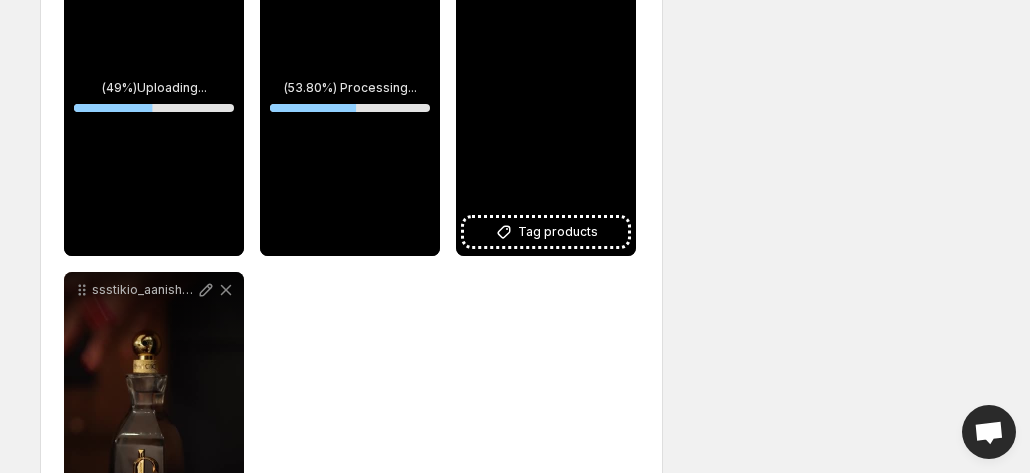scroll, scrollTop: 405, scrollLeft: 0, axis: vertical 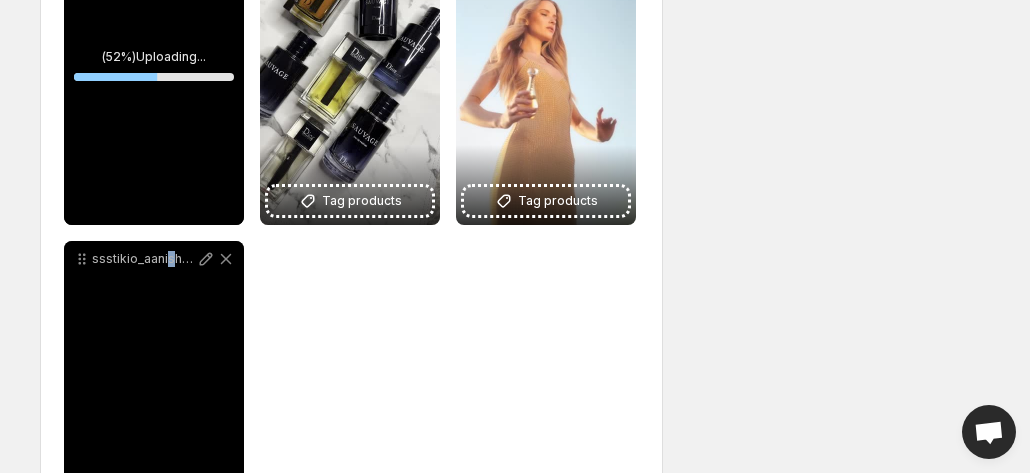 drag, startPoint x: 166, startPoint y: 411, endPoint x: 171, endPoint y: 305, distance: 106.11786 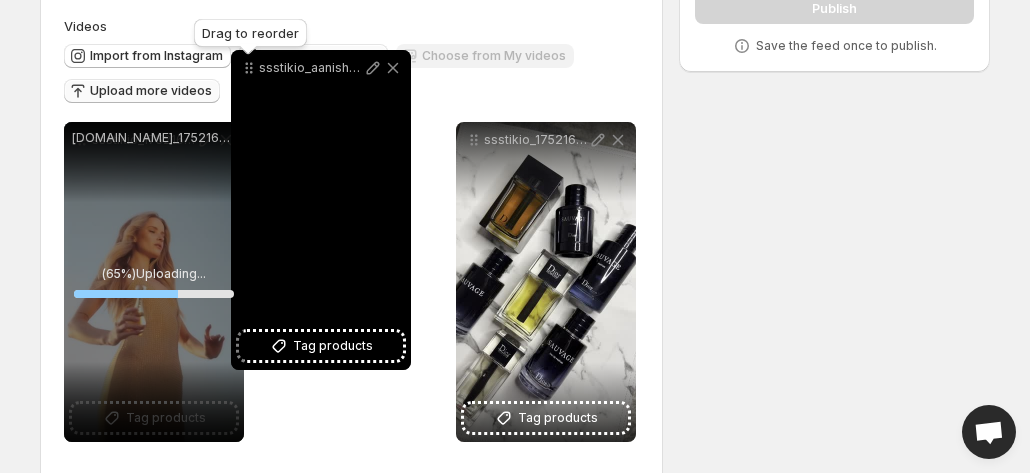 drag, startPoint x: 84, startPoint y: 265, endPoint x: 252, endPoint y: 81, distance: 249.15858 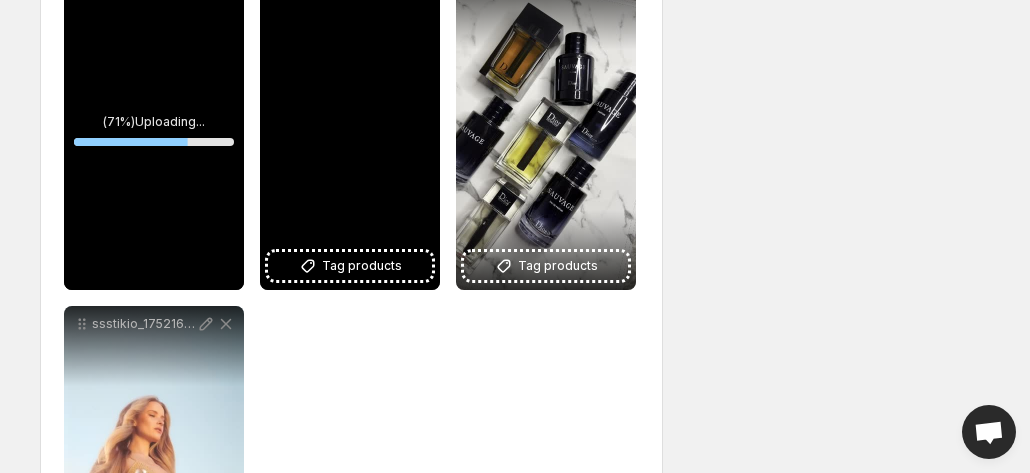 scroll, scrollTop: 369, scrollLeft: 0, axis: vertical 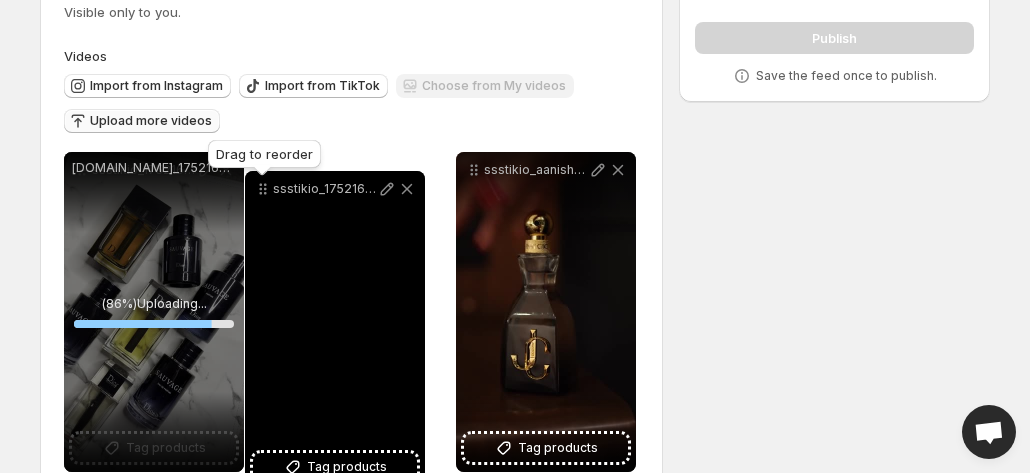 drag, startPoint x: 86, startPoint y: 299, endPoint x: 266, endPoint y: 193, distance: 208.89232 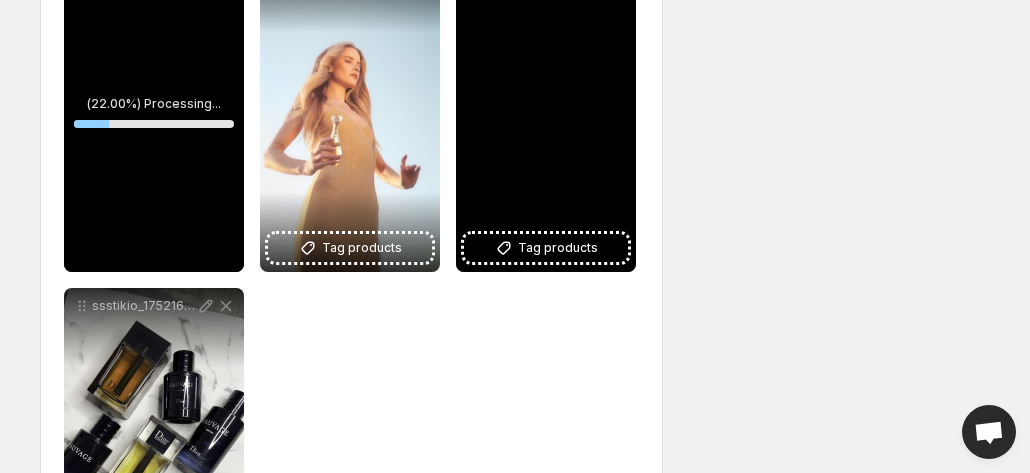 scroll, scrollTop: 258, scrollLeft: 0, axis: vertical 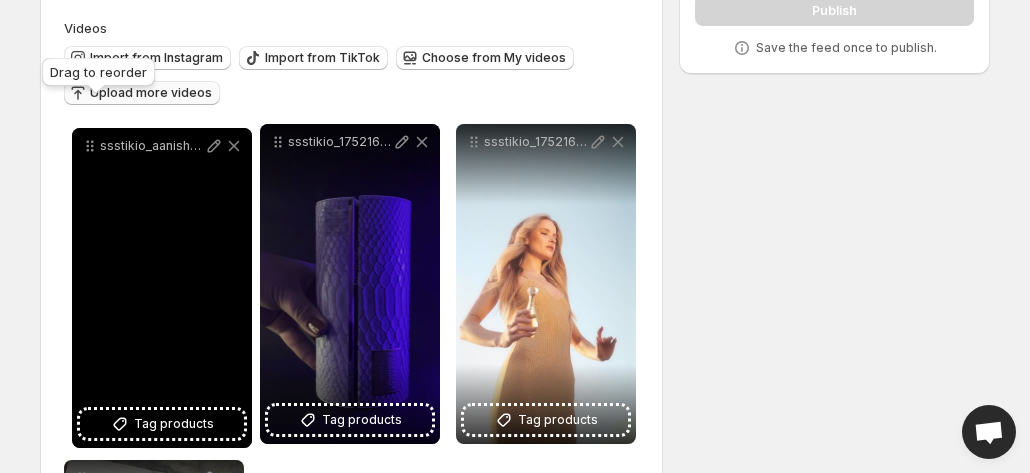 drag, startPoint x: 471, startPoint y: 73, endPoint x: 87, endPoint y: 148, distance: 391.25568 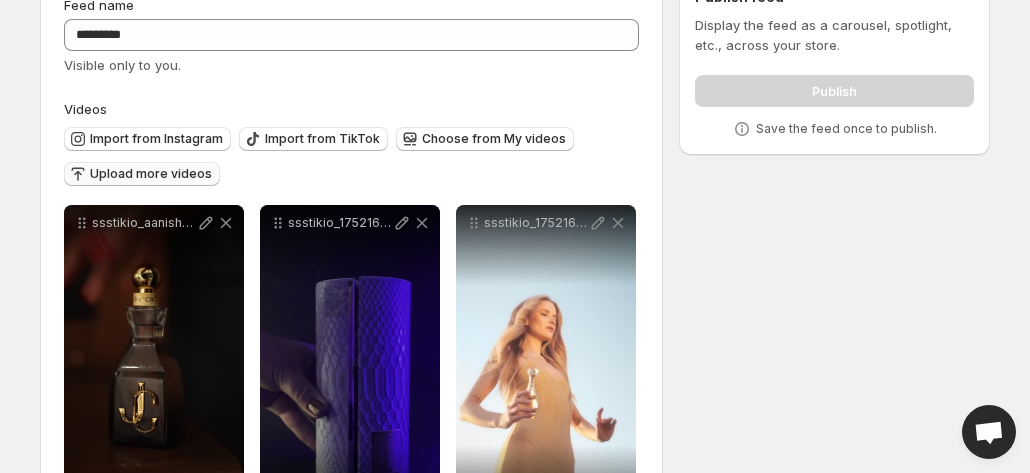 scroll, scrollTop: 0, scrollLeft: 0, axis: both 